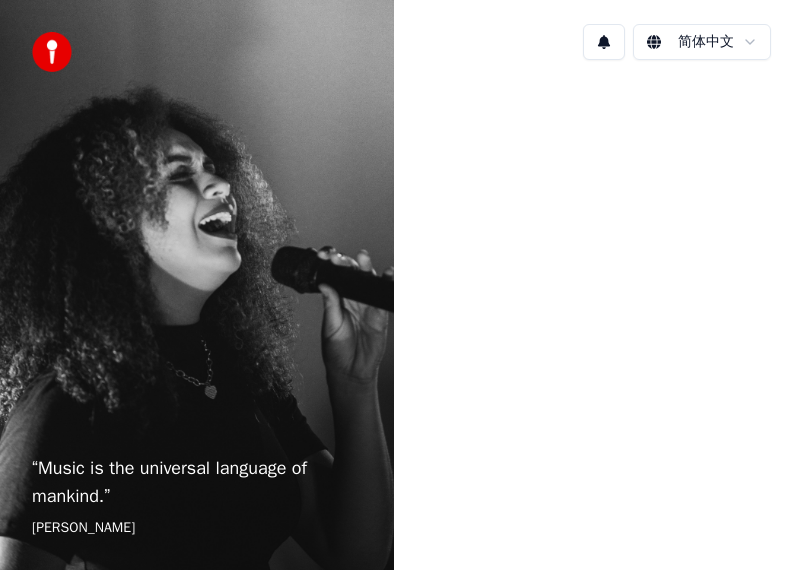 scroll, scrollTop: 0, scrollLeft: 0, axis: both 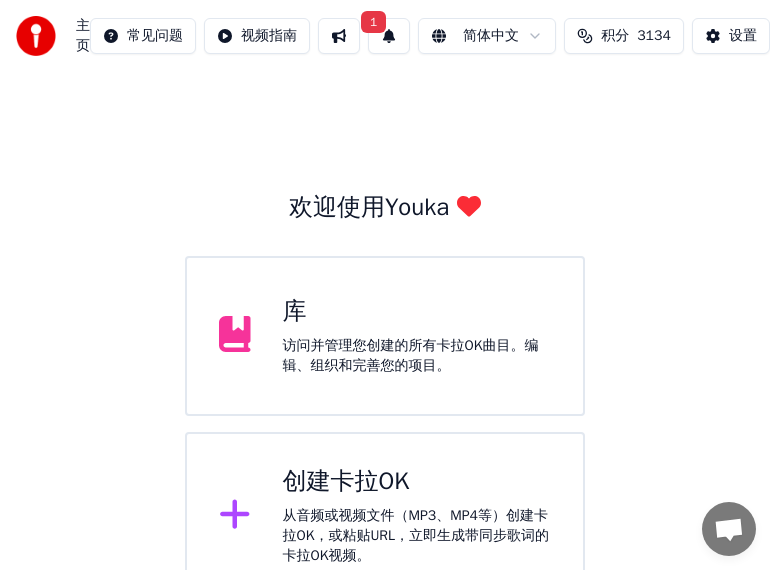 click on "1" at bounding box center (373, 22) 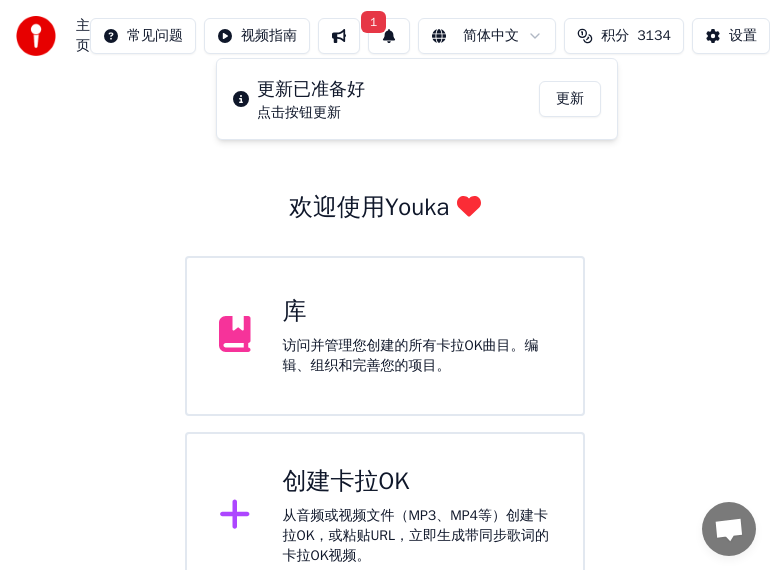 click on "更新" at bounding box center (570, 99) 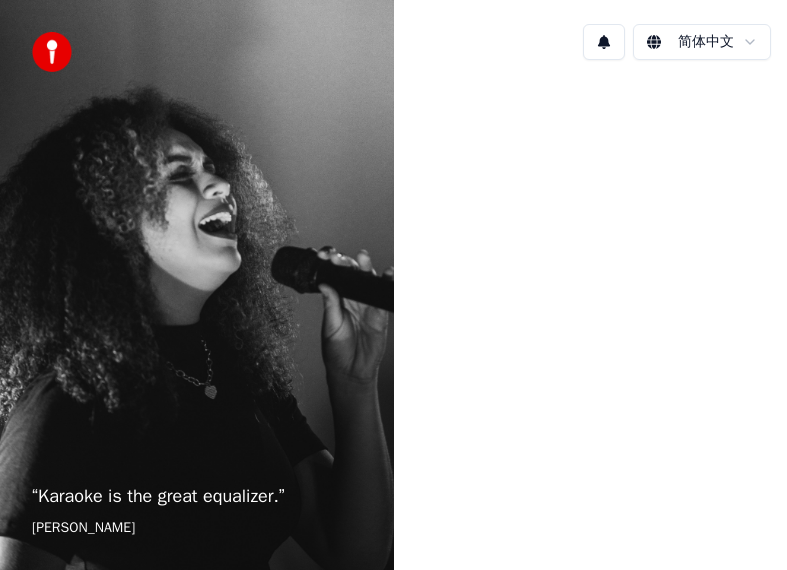 scroll, scrollTop: 0, scrollLeft: 0, axis: both 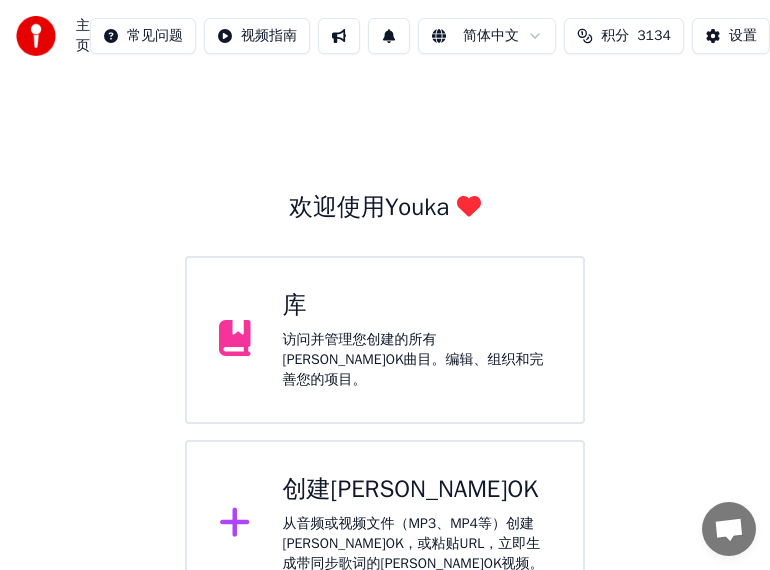 click at bounding box center (729, 531) 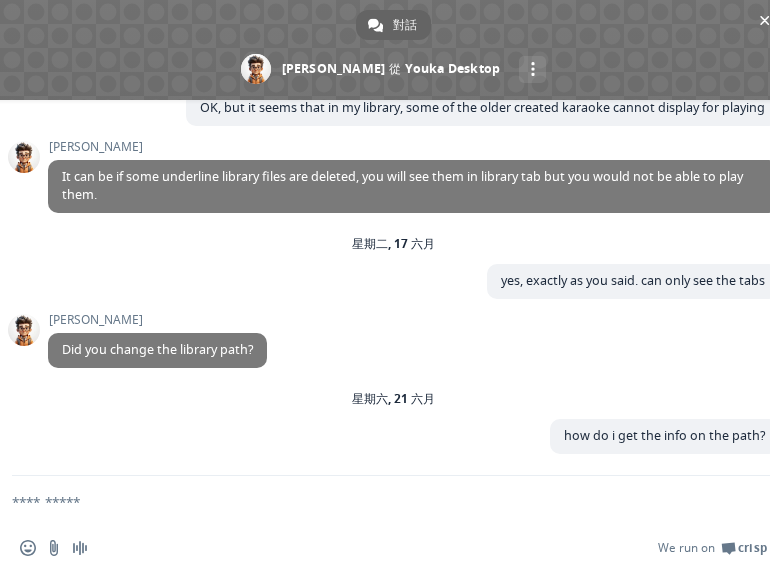 scroll, scrollTop: 30, scrollLeft: 0, axis: vertical 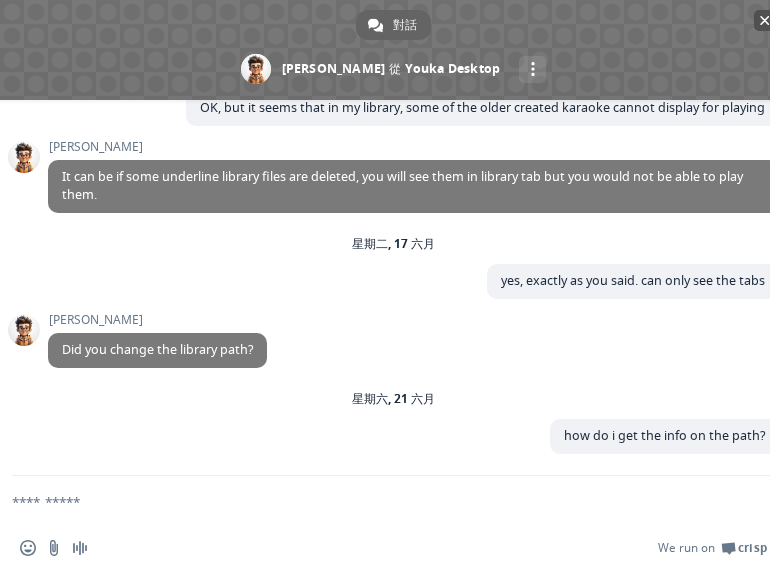 click at bounding box center (765, 20) 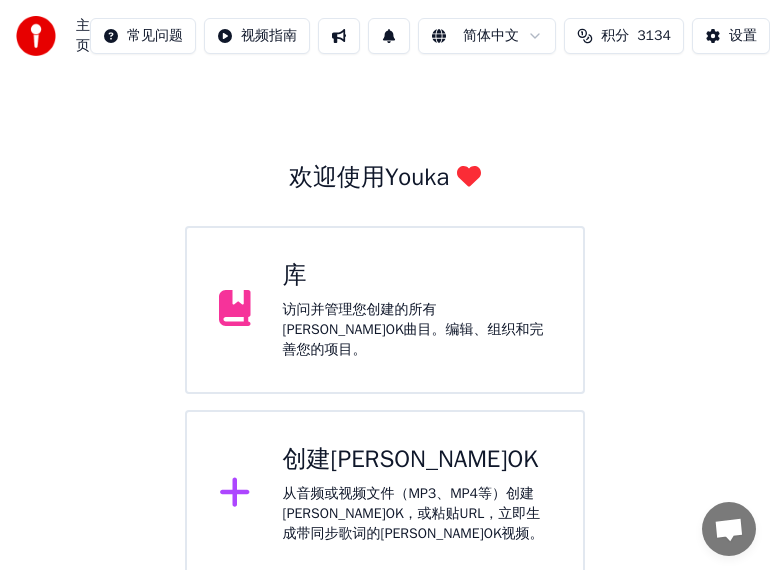 click on "创建[PERSON_NAME]OK" at bounding box center [417, 460] 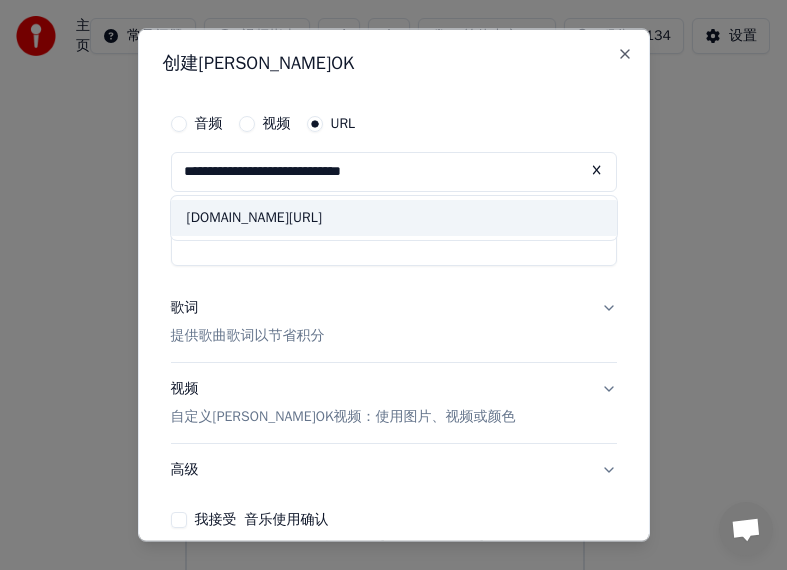 click on "视频 自定义[PERSON_NAME]OK视频：使用图片、视频或颜色" at bounding box center (394, 402) 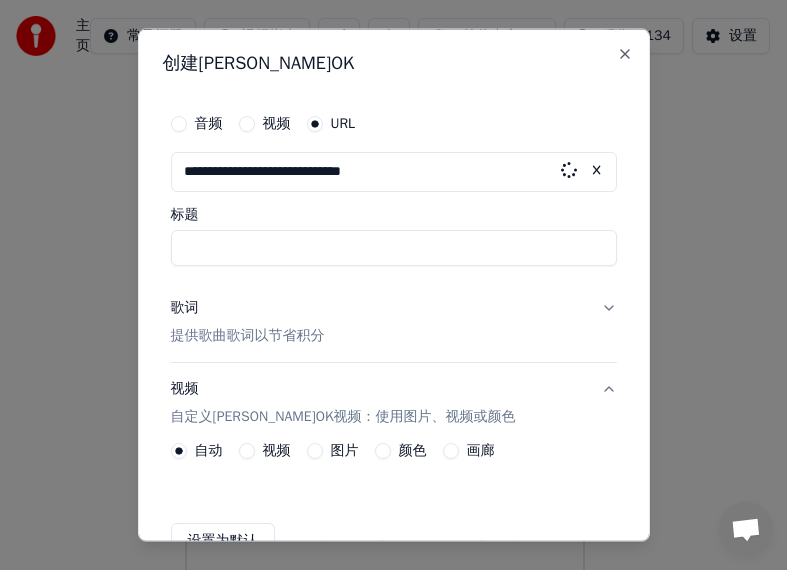 type on "**********" 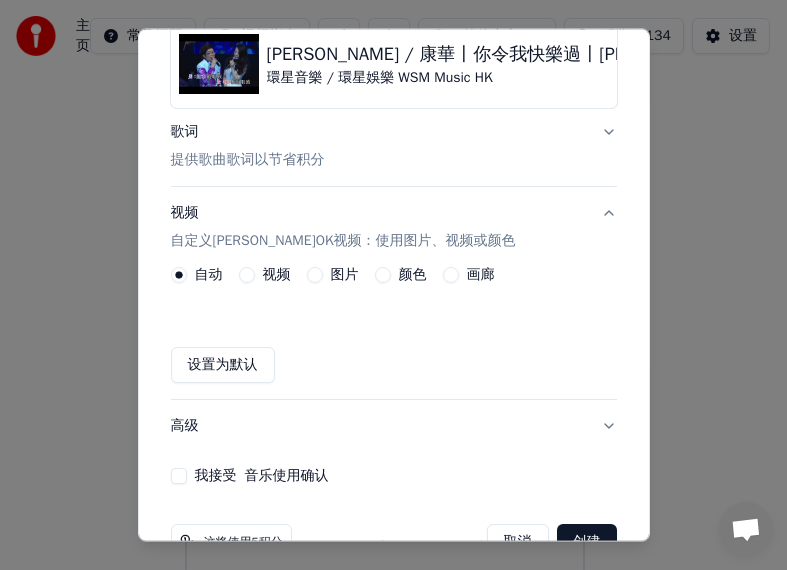 scroll, scrollTop: 164, scrollLeft: 0, axis: vertical 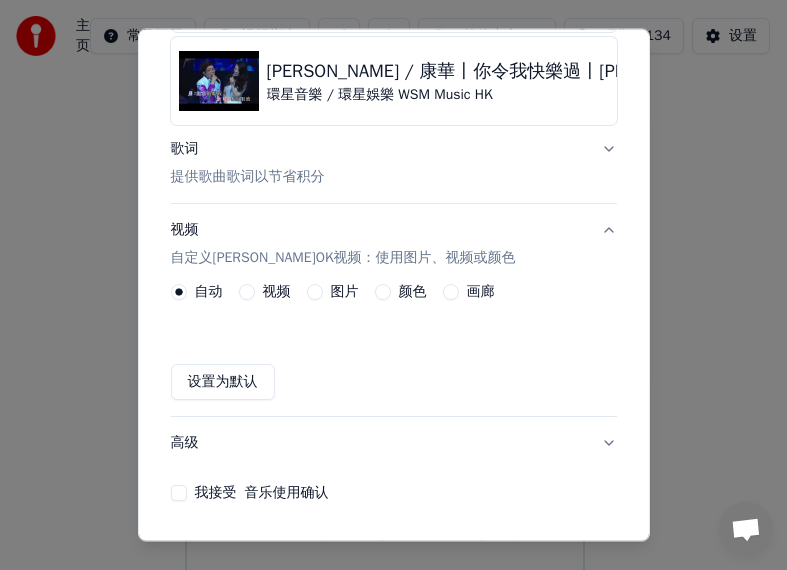 click on "**********" at bounding box center [394, 224] 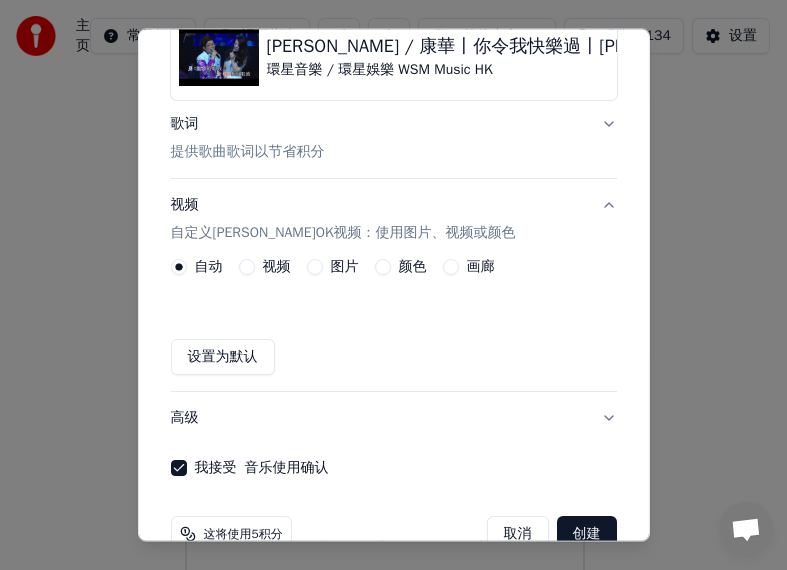 scroll, scrollTop: 227, scrollLeft: 0, axis: vertical 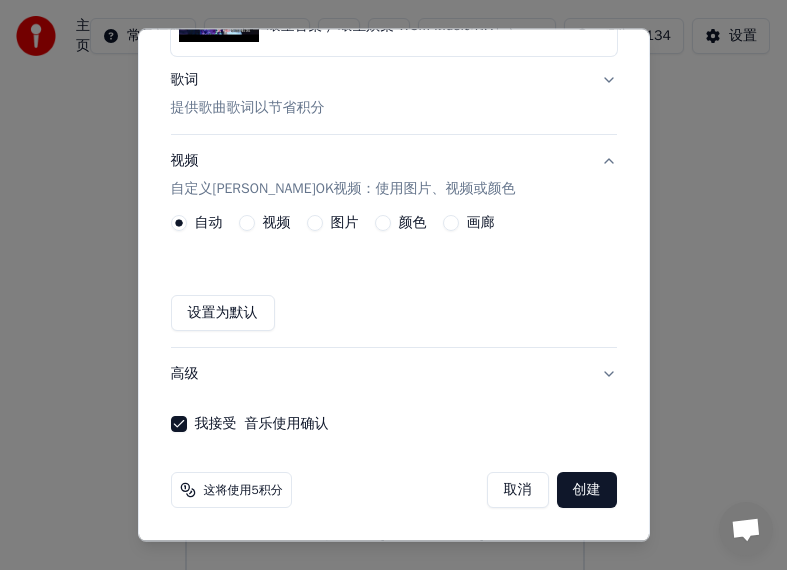 click on "创建" at bounding box center [587, 490] 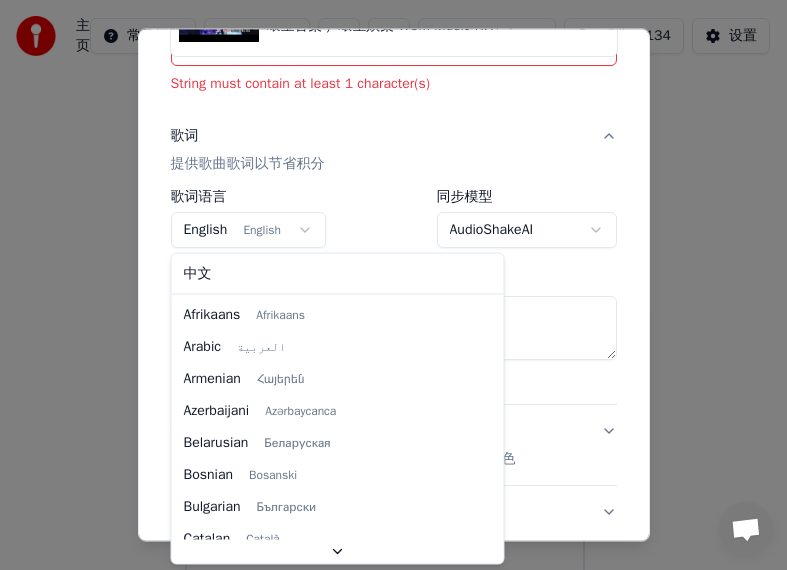 click on "English English" at bounding box center [249, 230] 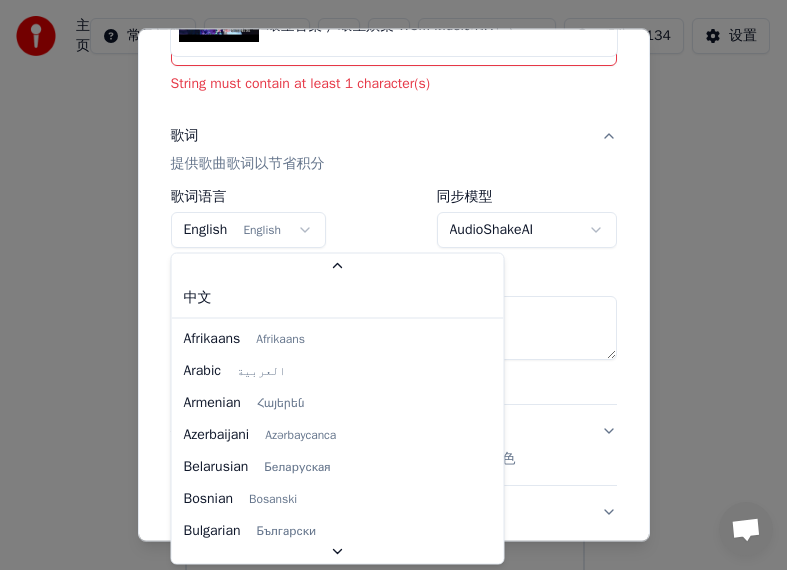 scroll, scrollTop: 71, scrollLeft: 0, axis: vertical 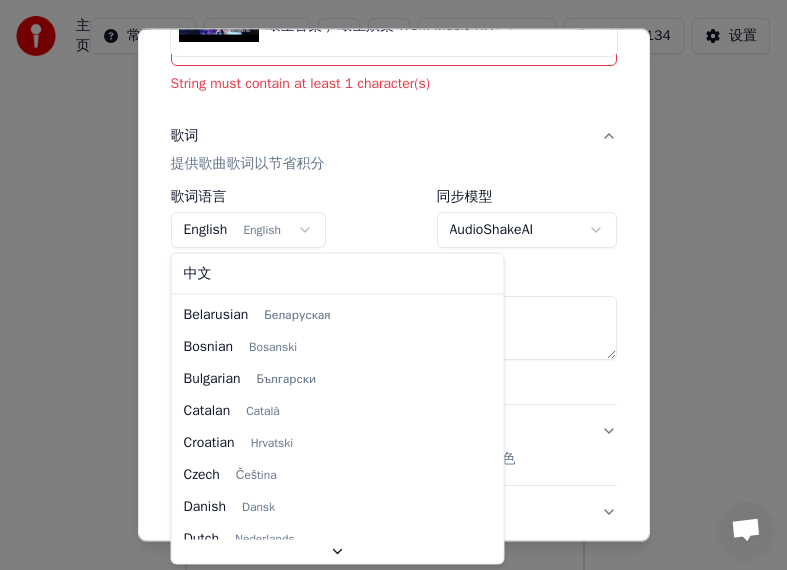 select on "**" 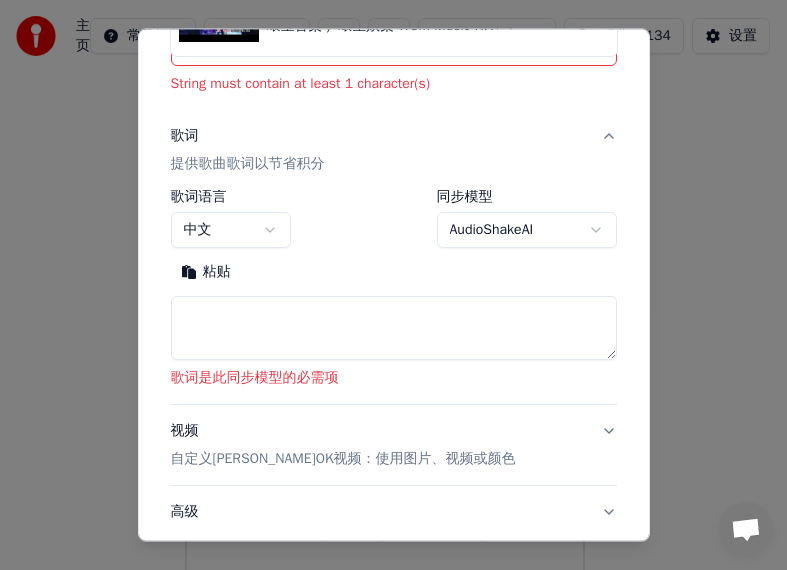 click on "歌词 提供歌曲歌词以节省积分" at bounding box center (394, 150) 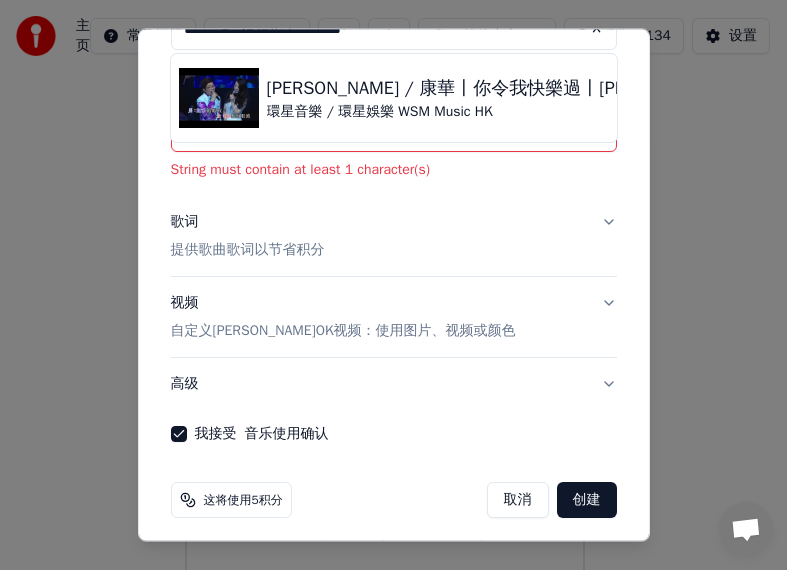 scroll, scrollTop: 151, scrollLeft: 0, axis: vertical 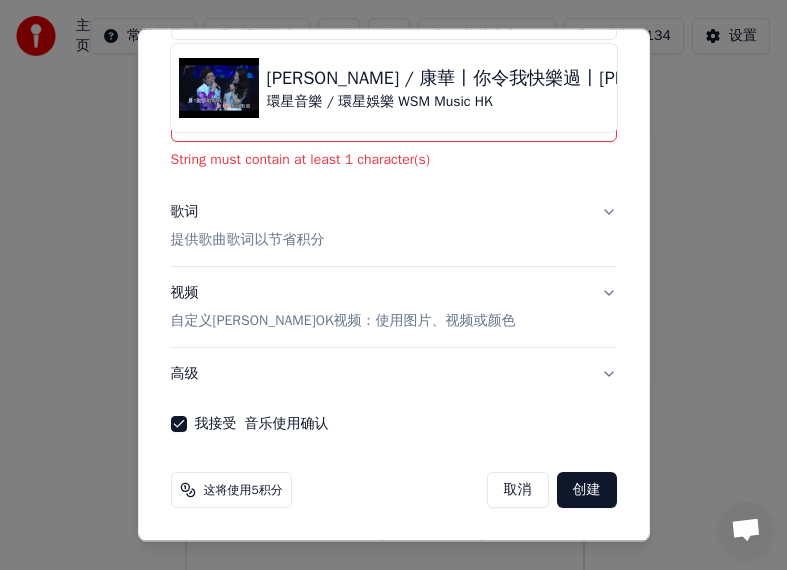 click on "歌词" at bounding box center (185, 212) 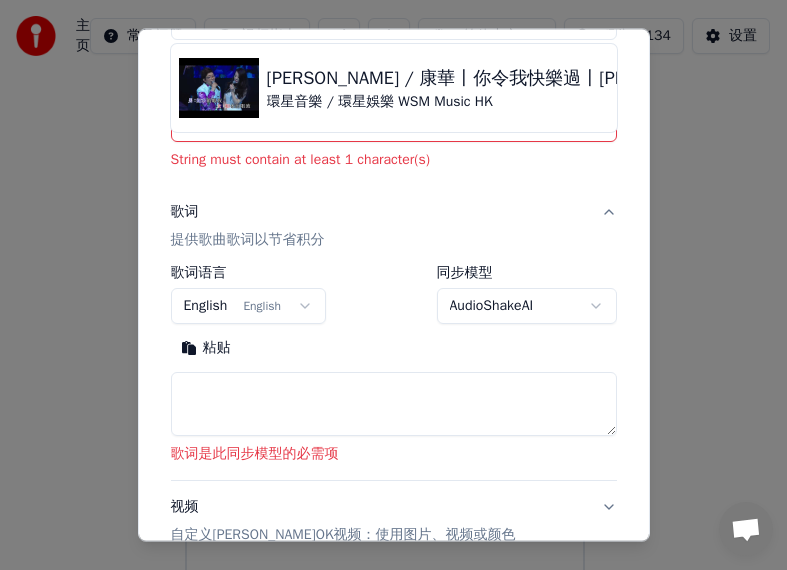 click on "English English" at bounding box center [249, 306] 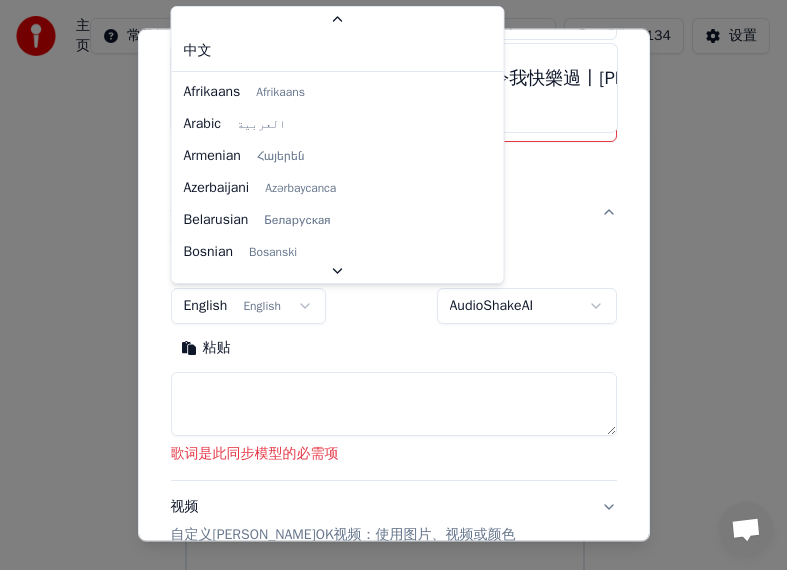 scroll, scrollTop: 104, scrollLeft: 0, axis: vertical 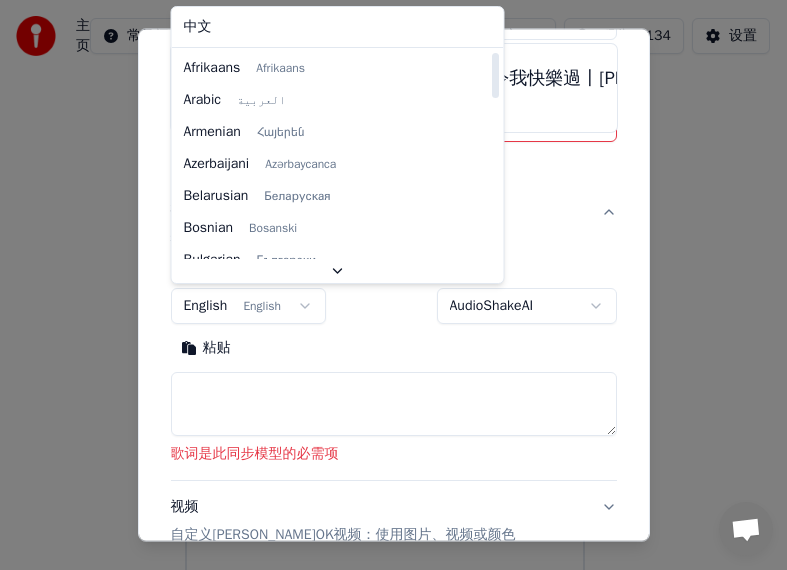 select on "**" 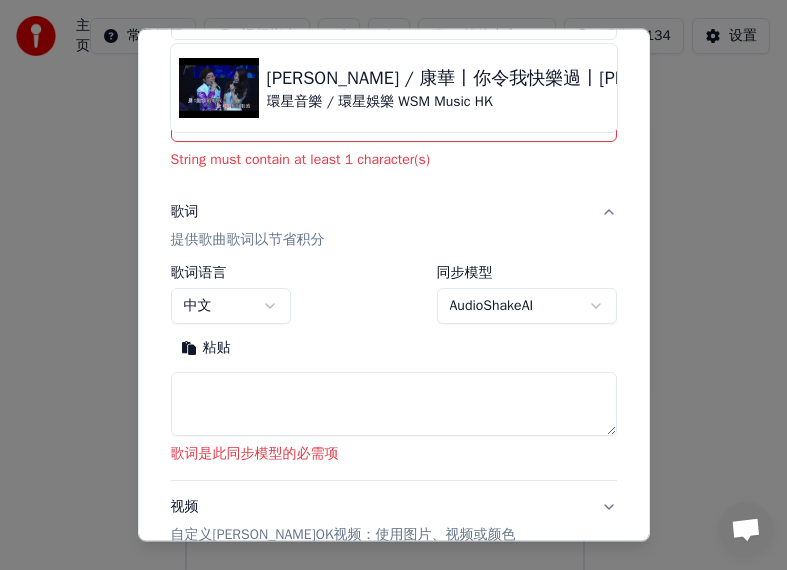 click at bounding box center (394, 404) 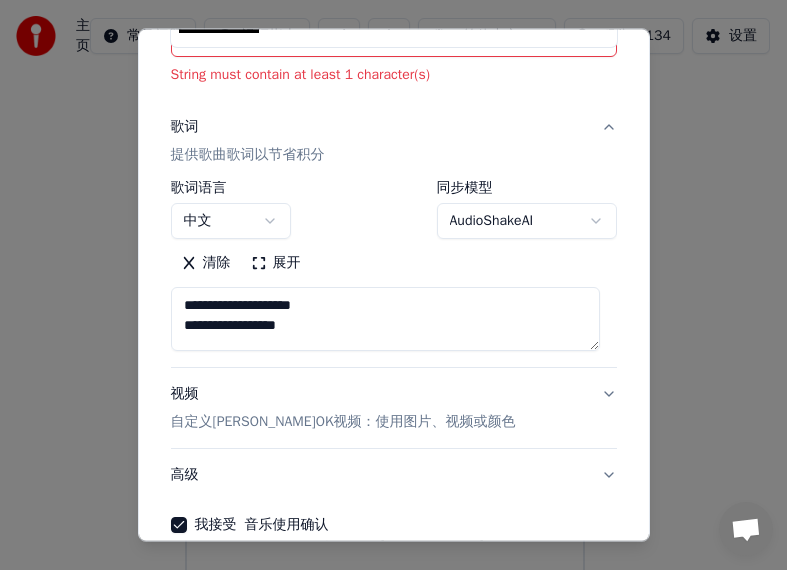type on "**********" 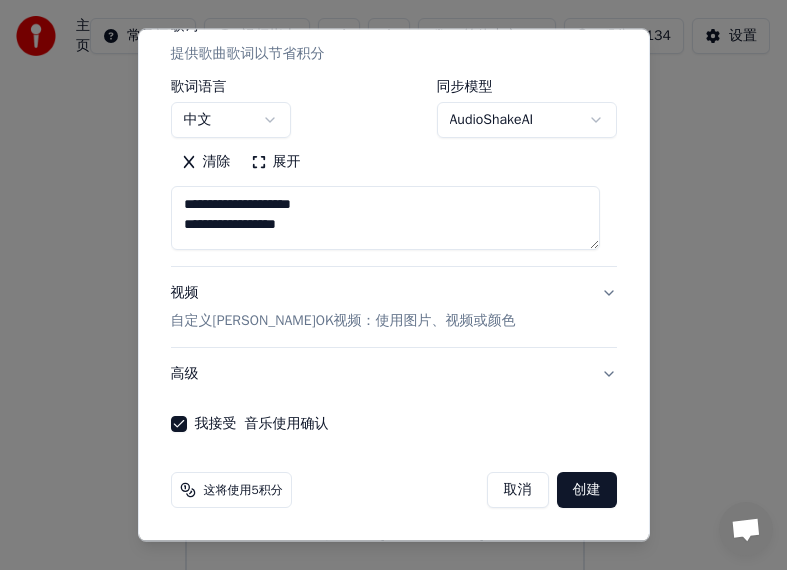 click on "创建" at bounding box center (587, 490) 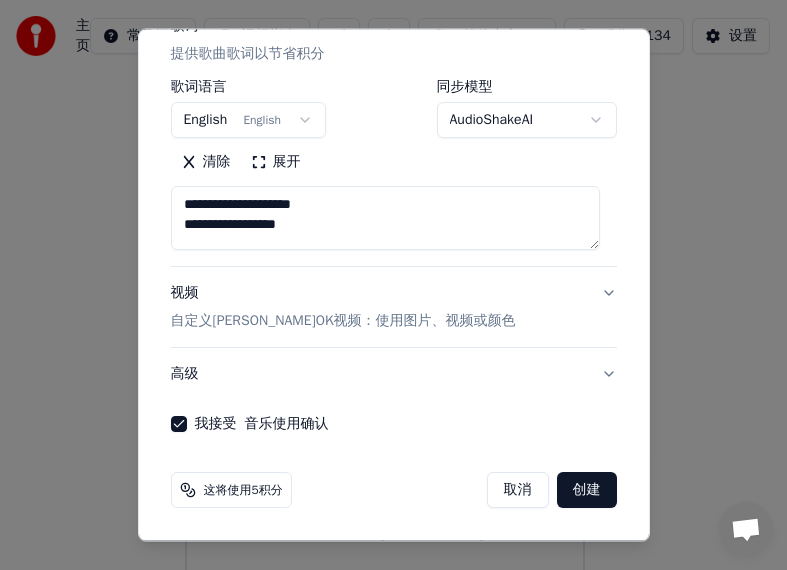 scroll, scrollTop: 337, scrollLeft: 0, axis: vertical 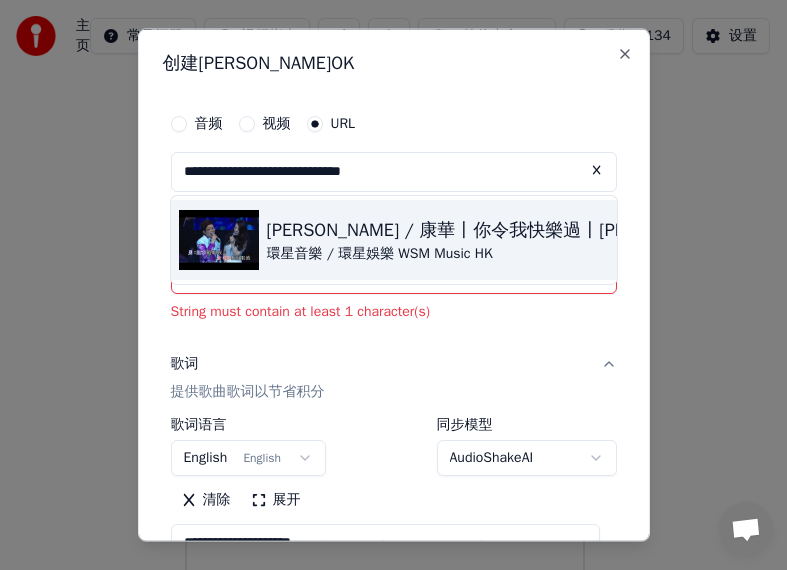 click on "[PERSON_NAME] / 康華丨你令我快樂過丨[PERSON_NAME]聲演唱會" at bounding box center (536, 230) 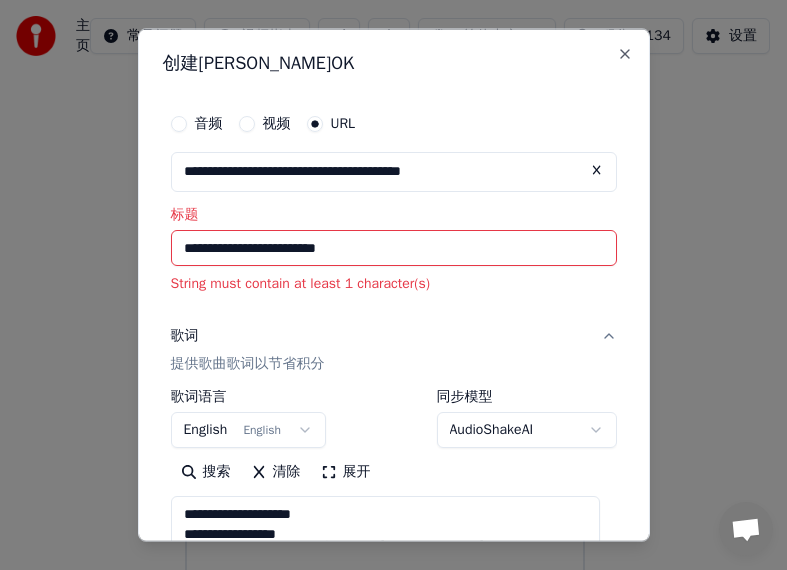 scroll, scrollTop: 309, scrollLeft: 0, axis: vertical 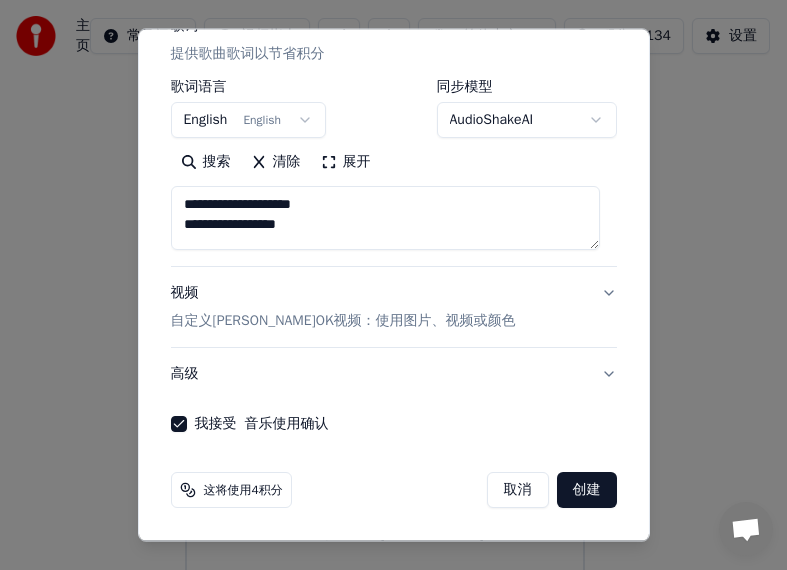 click on "创建" at bounding box center [587, 490] 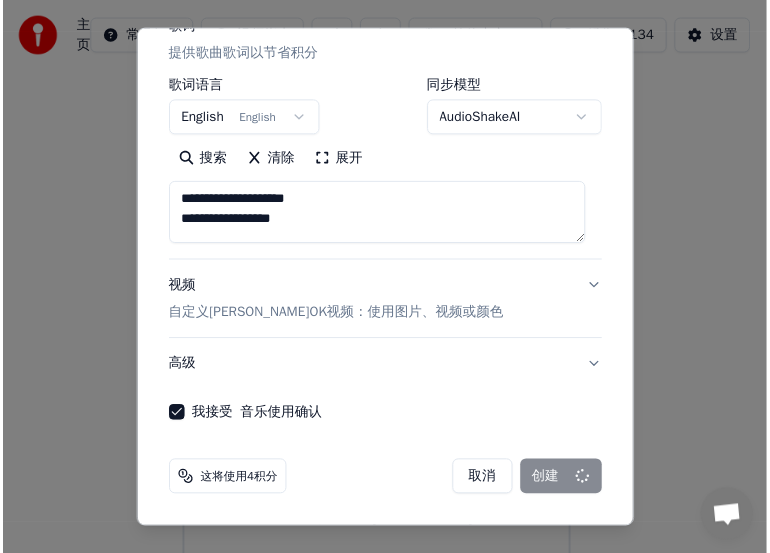 scroll, scrollTop: 281, scrollLeft: 0, axis: vertical 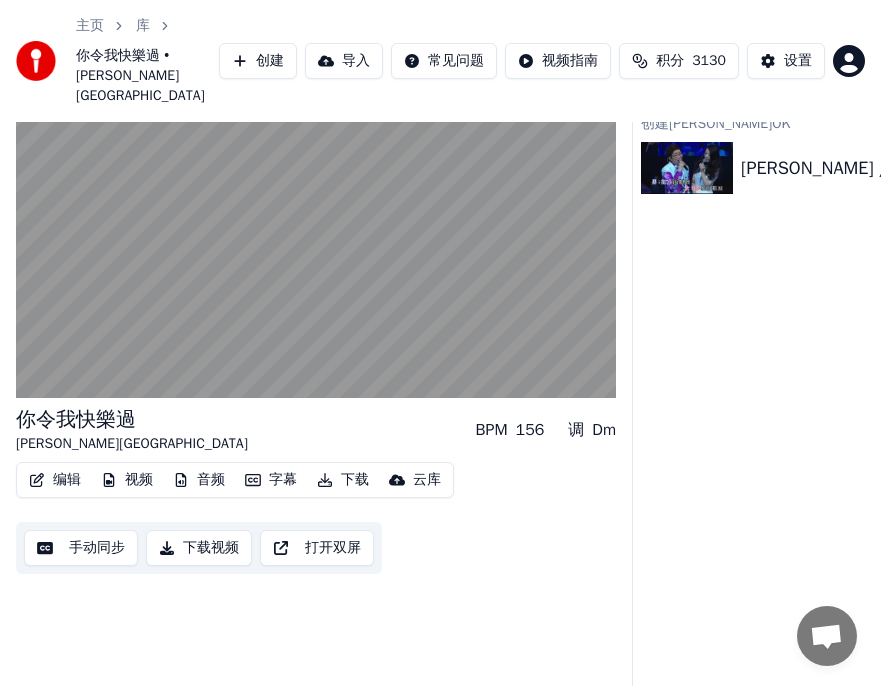 click on "字幕" at bounding box center (271, 480) 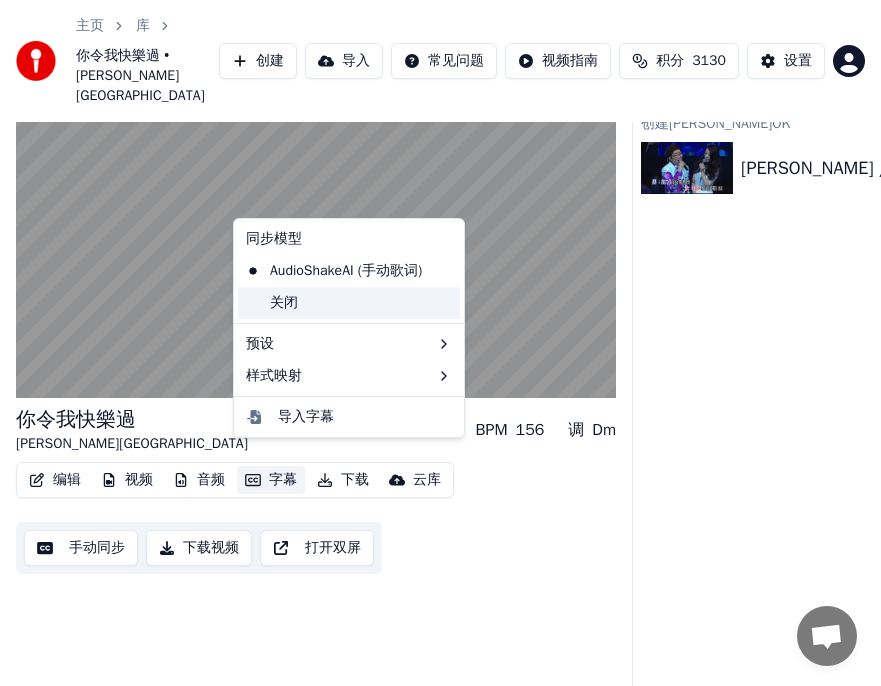 click on "关闭" at bounding box center (349, 303) 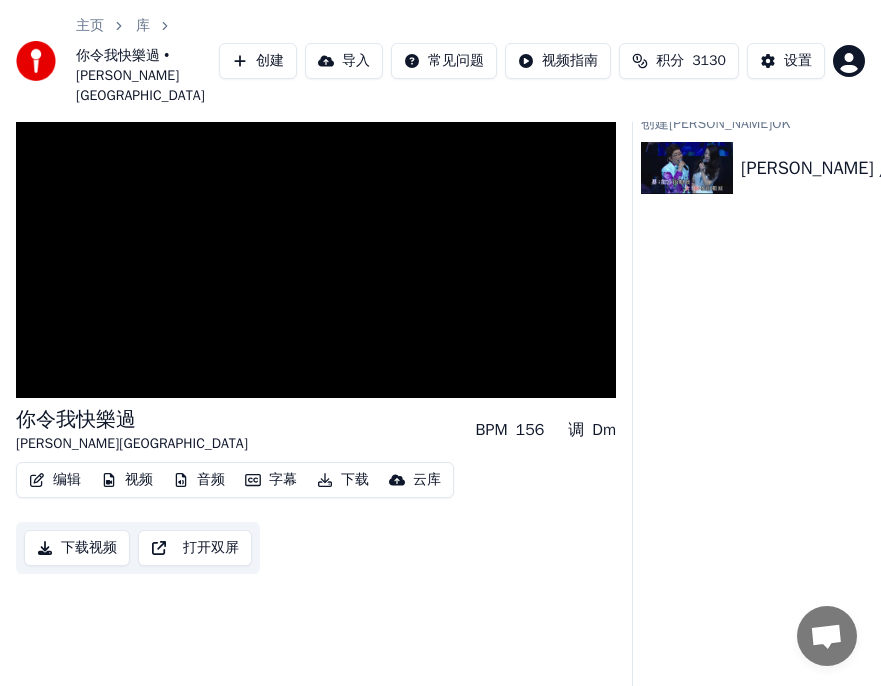 click on "下载" at bounding box center [343, 480] 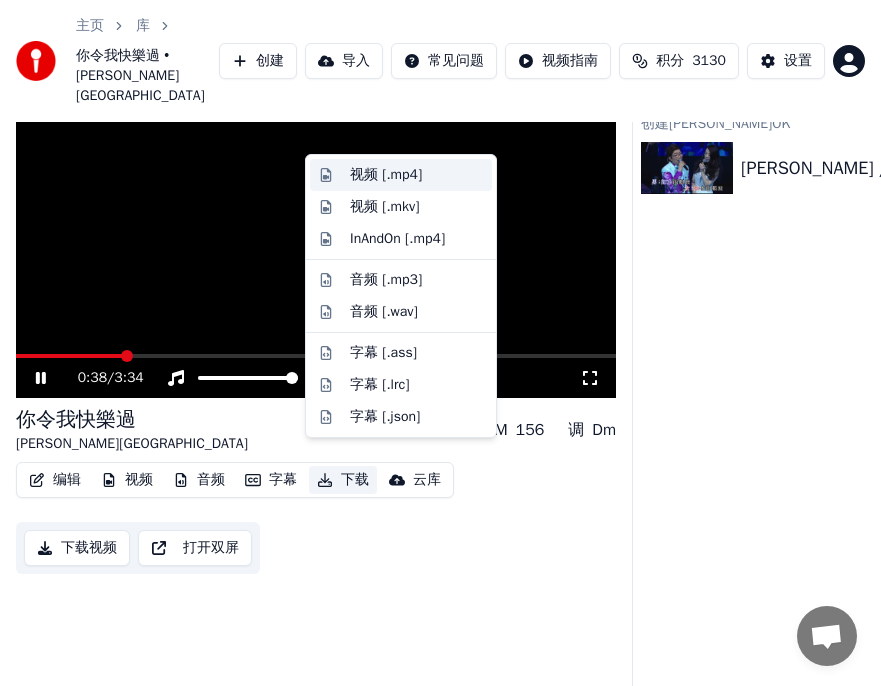 click on "视频 [.mp4]" at bounding box center (386, 175) 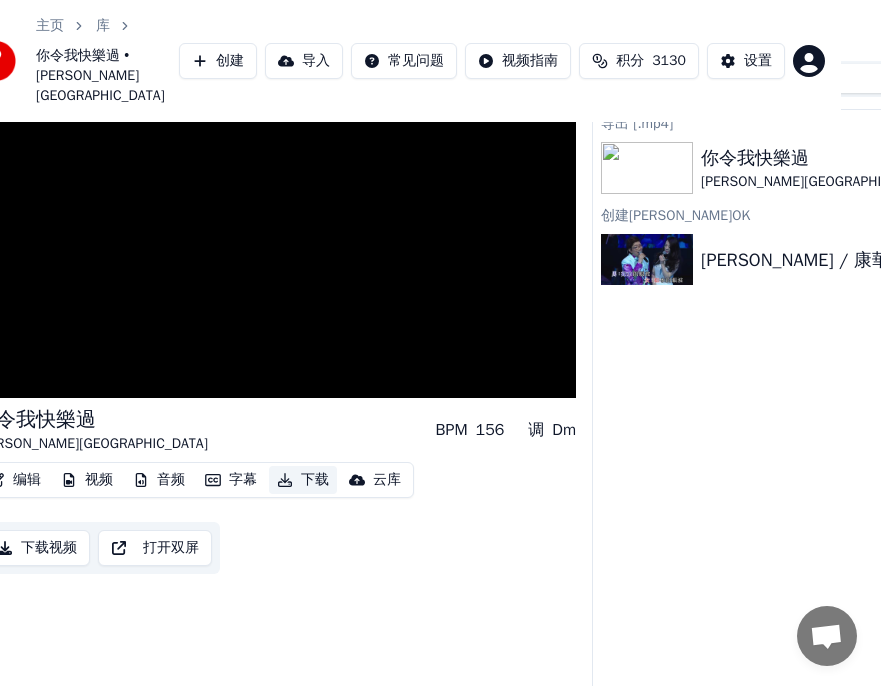 scroll, scrollTop: 61, scrollLeft: 201, axis: both 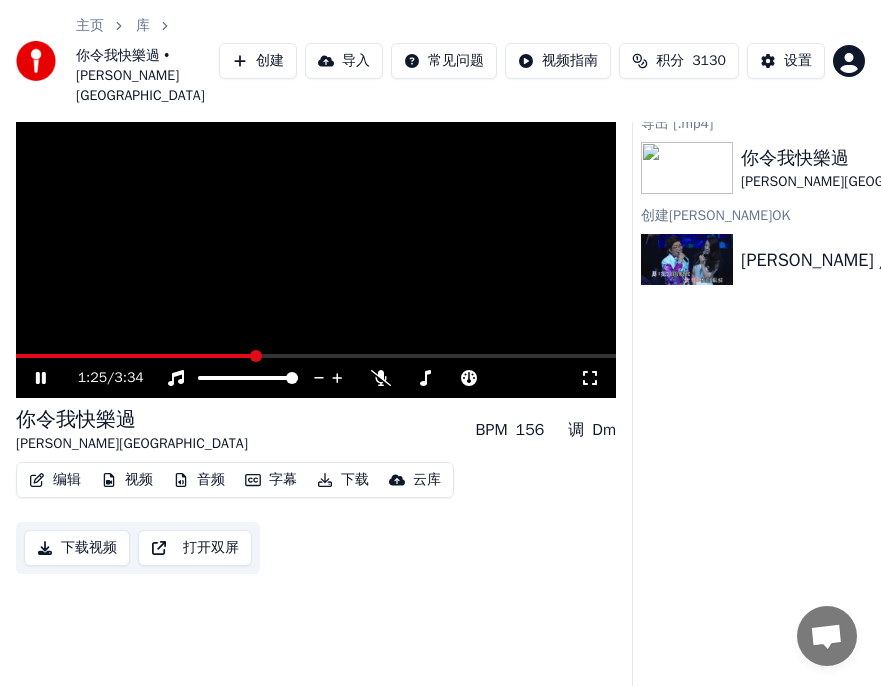 click 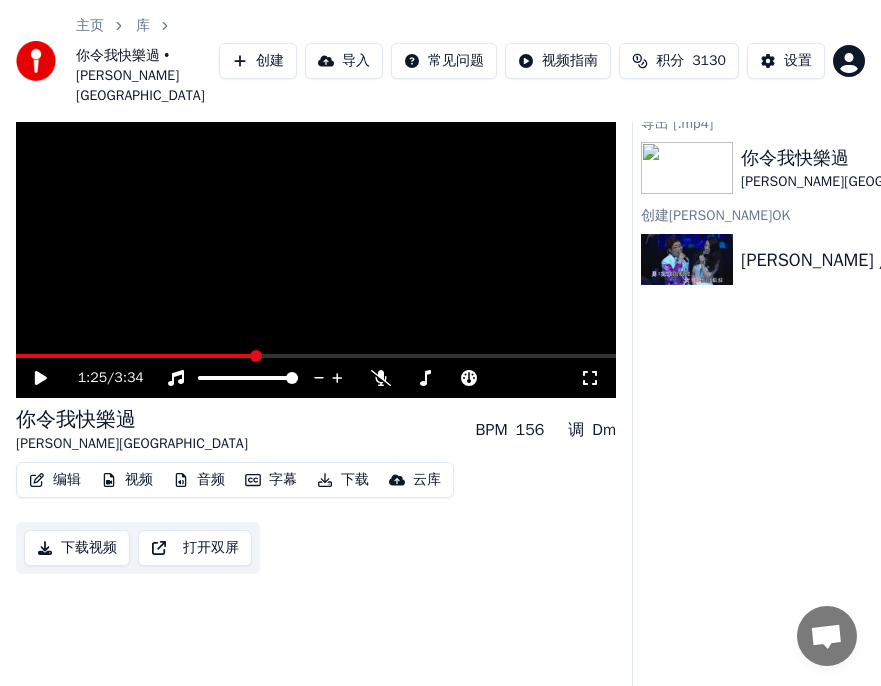 click on "主页" at bounding box center (90, 26) 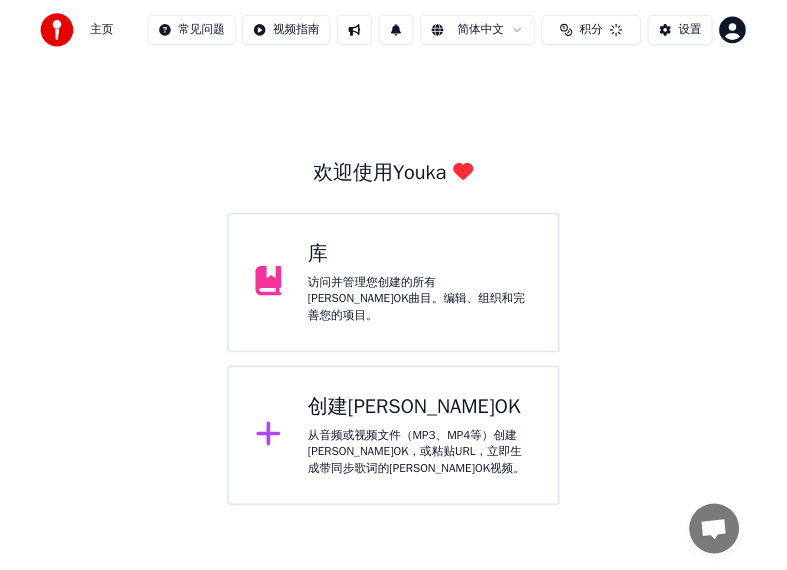 scroll, scrollTop: 0, scrollLeft: 0, axis: both 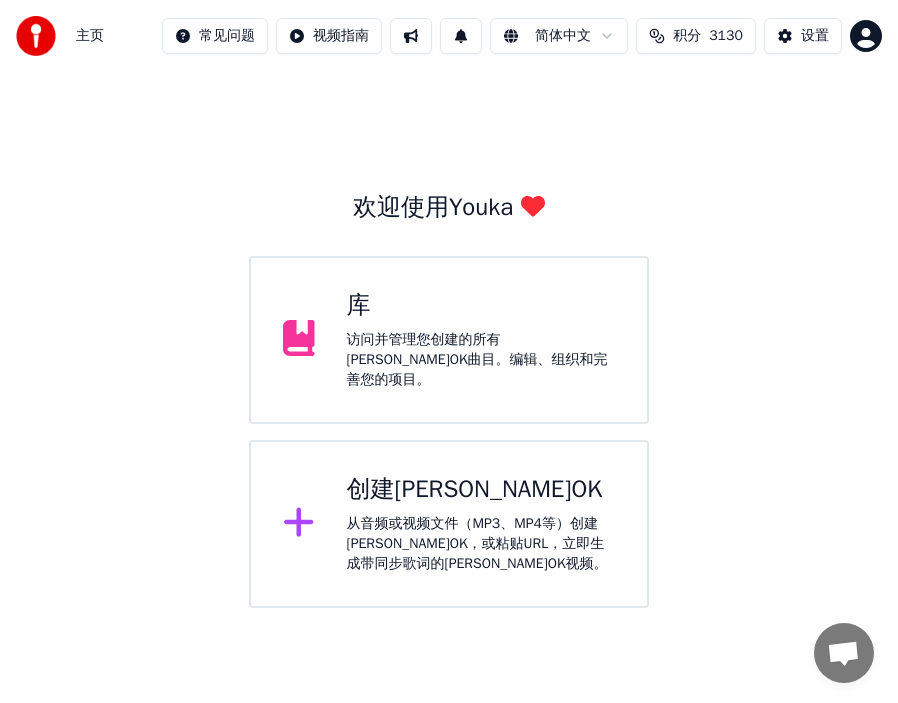 click on "创建[PERSON_NAME]OK" at bounding box center (481, 490) 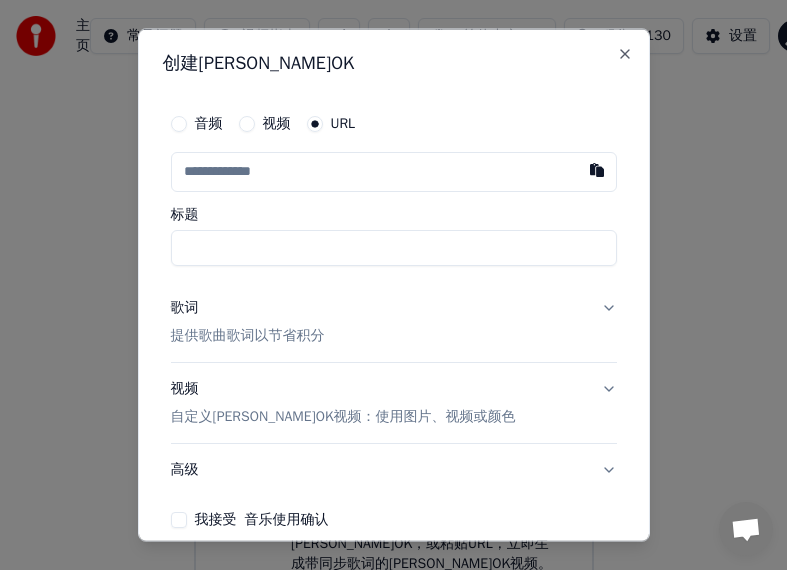 scroll, scrollTop: 2267, scrollLeft: 0, axis: vertical 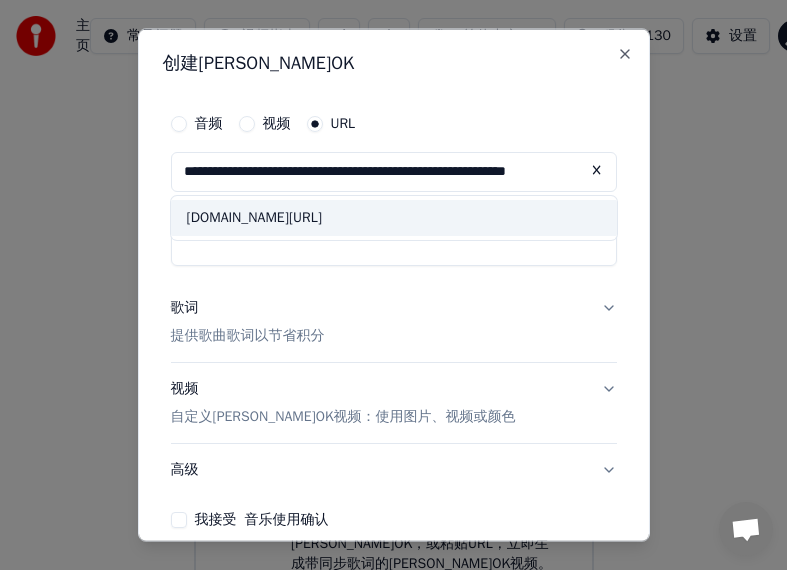 click on "[DOMAIN_NAME][URL]" at bounding box center (394, 218) 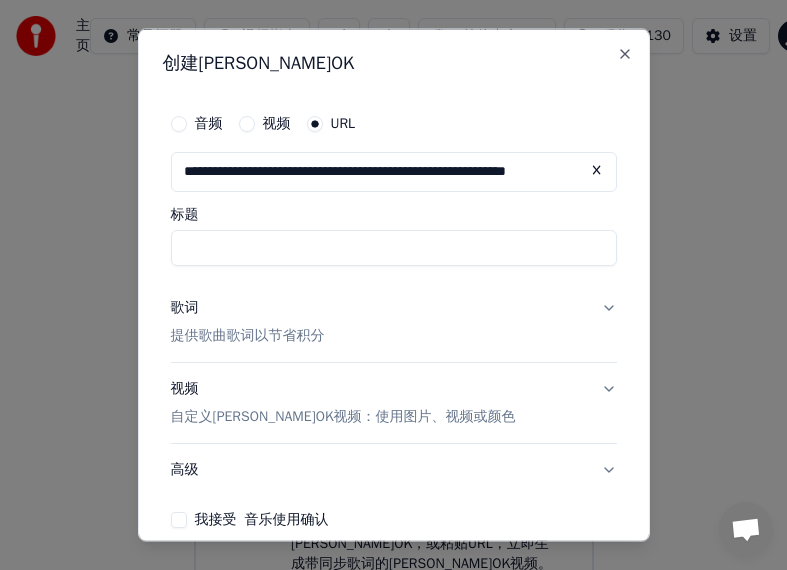 click on "标题" at bounding box center (394, 248) 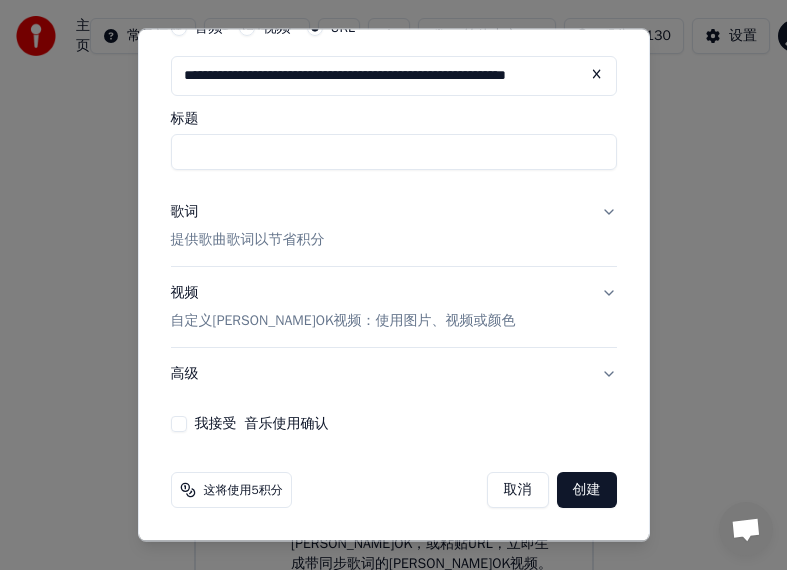 click on "视频 自定义[PERSON_NAME]OK视频：使用图片、视频或颜色" at bounding box center [394, 307] 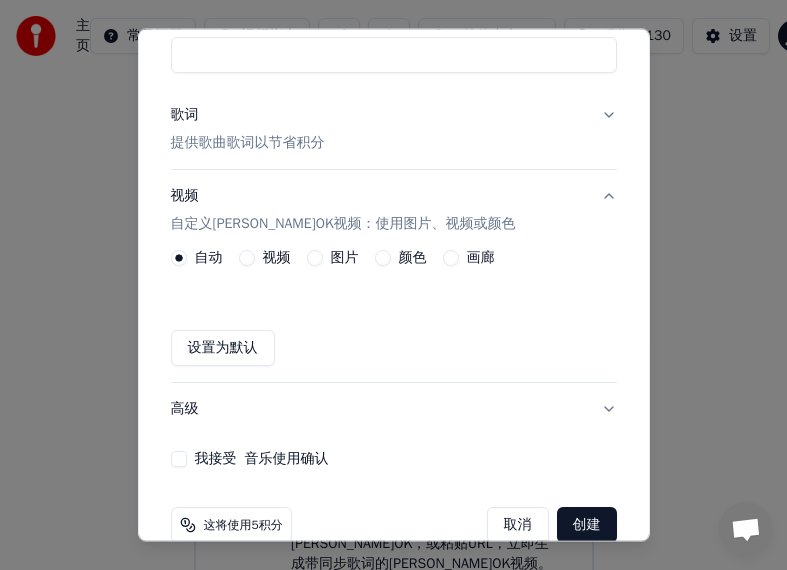 scroll, scrollTop: 227, scrollLeft: 0, axis: vertical 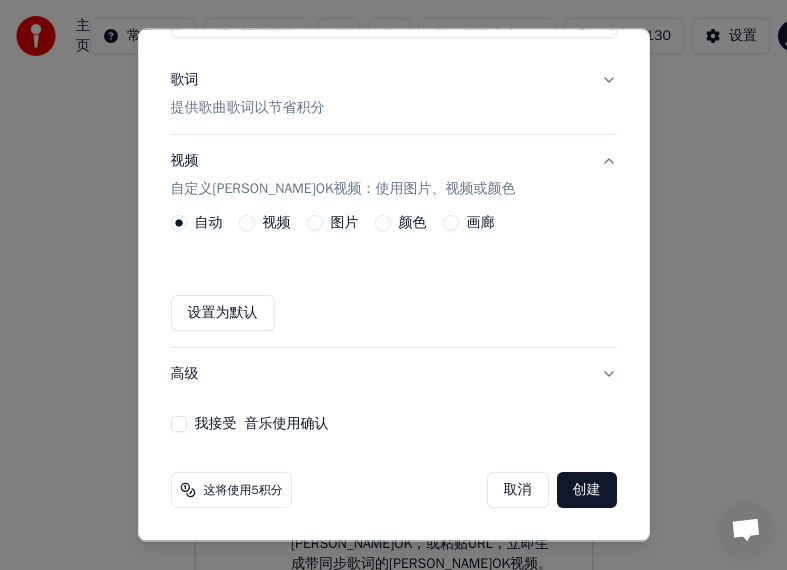 click on "我接受   音乐使用确认" at bounding box center (179, 424) 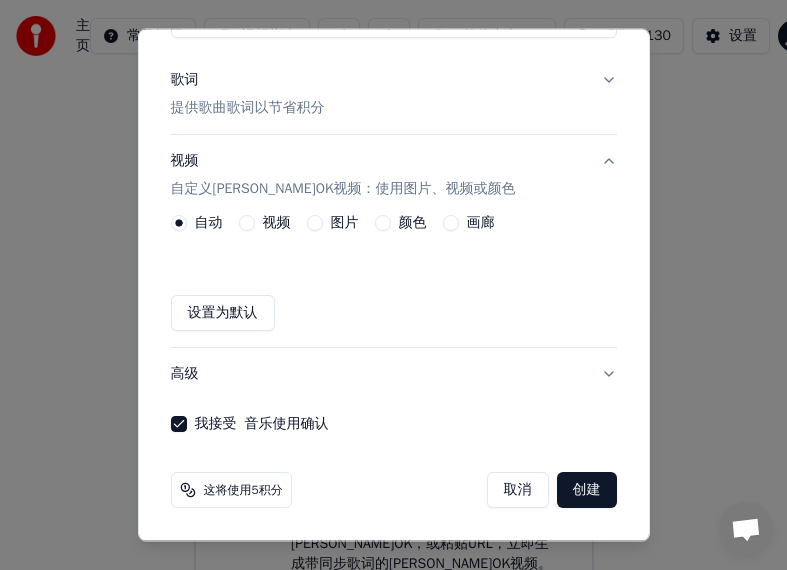 click on "创建" at bounding box center [587, 490] 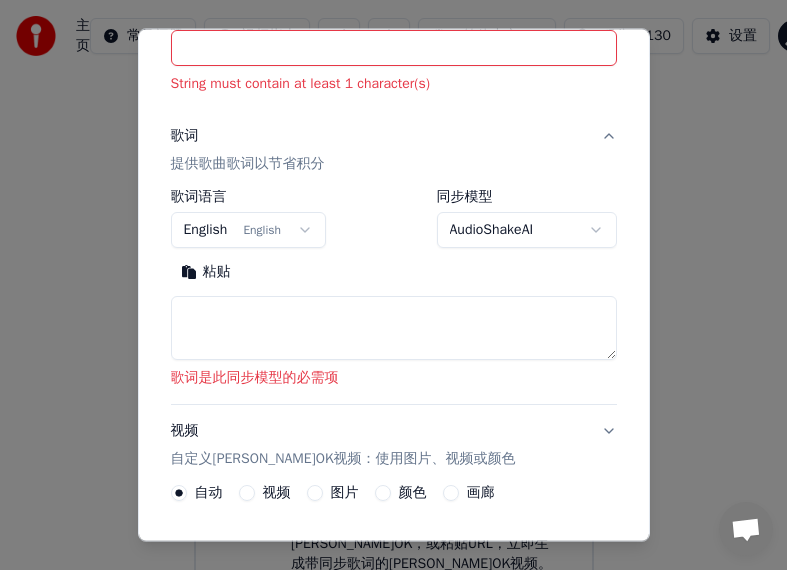 scroll, scrollTop: 255, scrollLeft: 0, axis: vertical 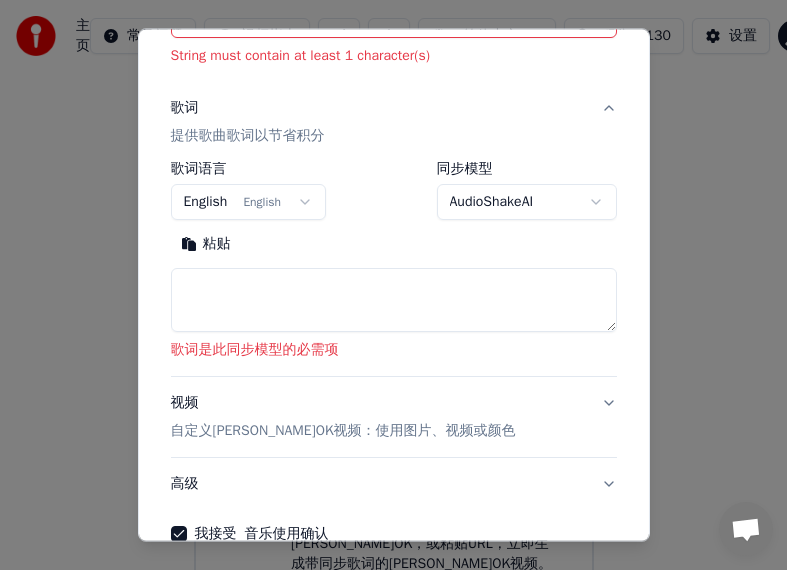 click at bounding box center [394, 300] 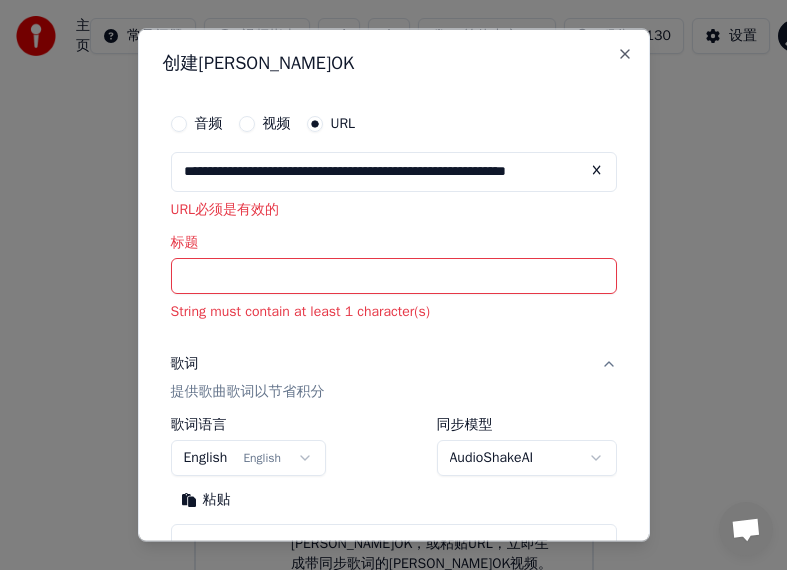 click on "标题" at bounding box center [394, 275] 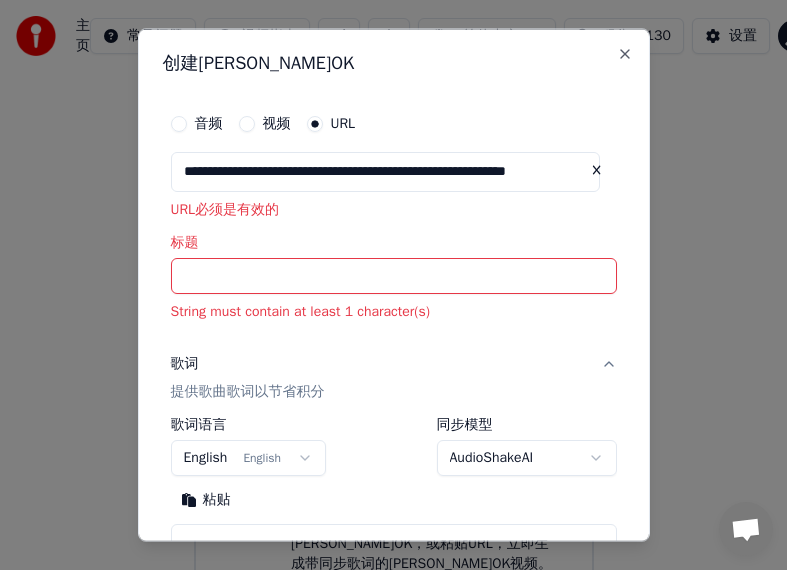 drag, startPoint x: 182, startPoint y: 171, endPoint x: 853, endPoint y: 213, distance: 672.3132 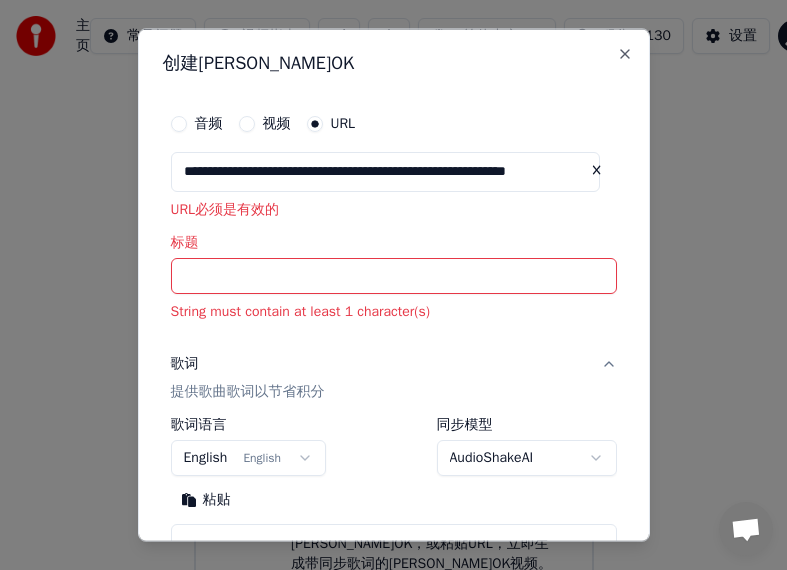 scroll, scrollTop: 0, scrollLeft: 0, axis: both 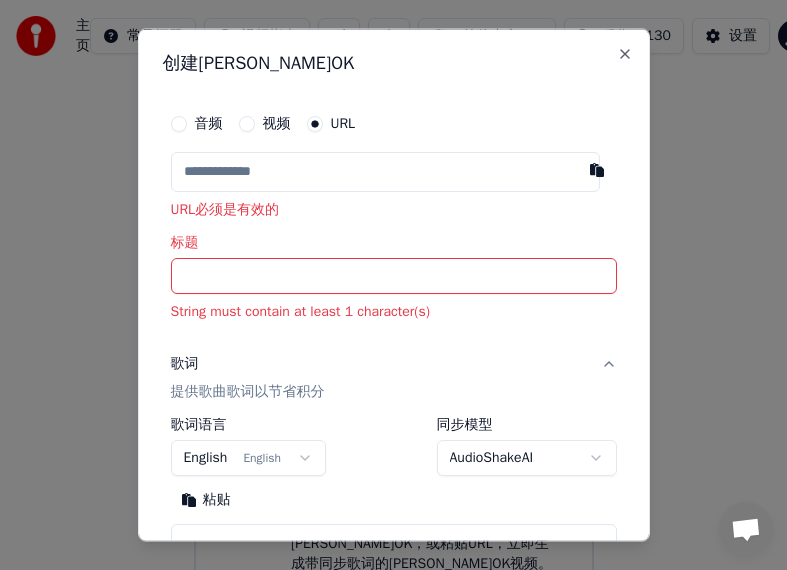 type on "**********" 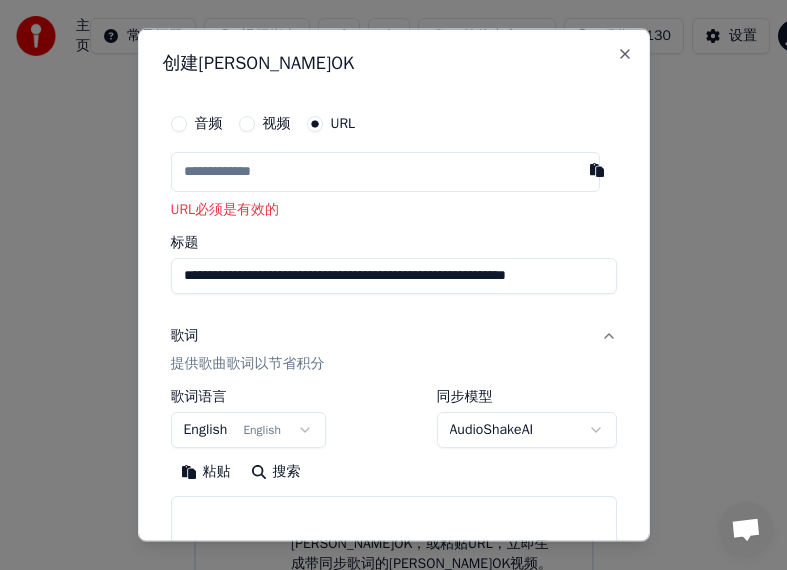 type on "**********" 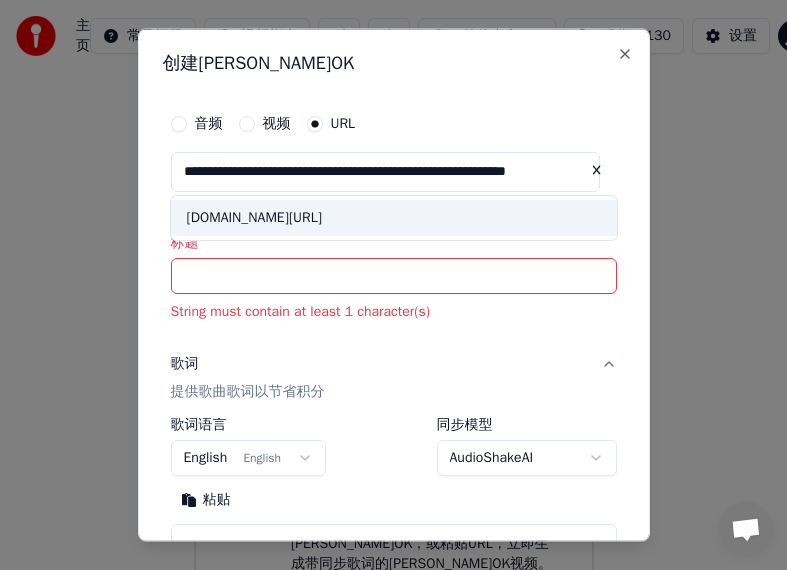 click on "[DOMAIN_NAME][URL]" at bounding box center (394, 218) 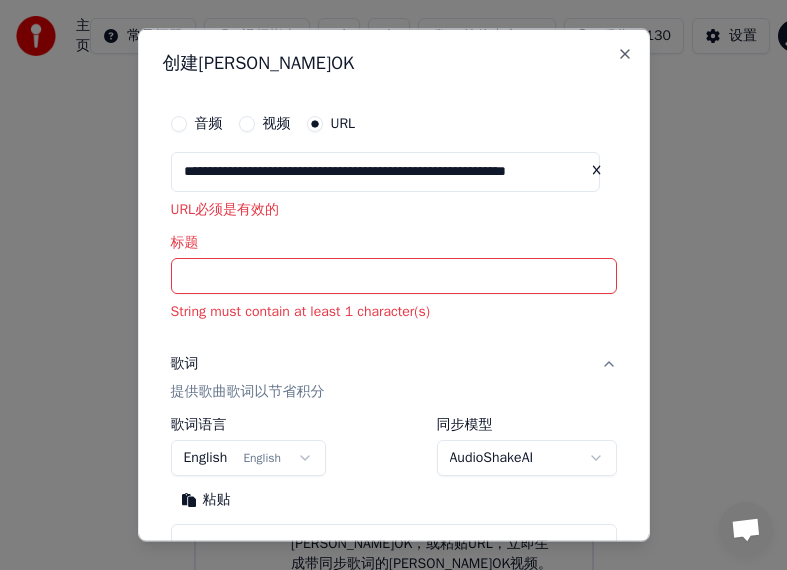 click on "标题" at bounding box center (394, 275) 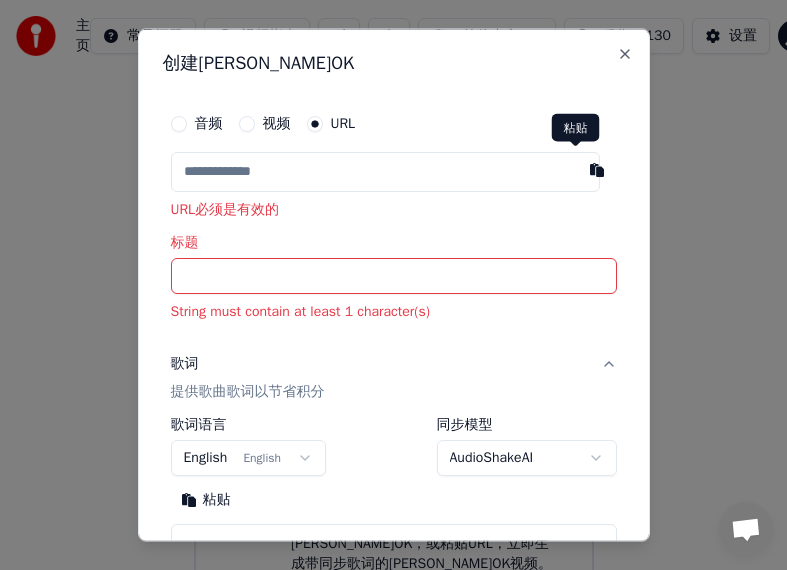 click on "标题" at bounding box center (394, 275) 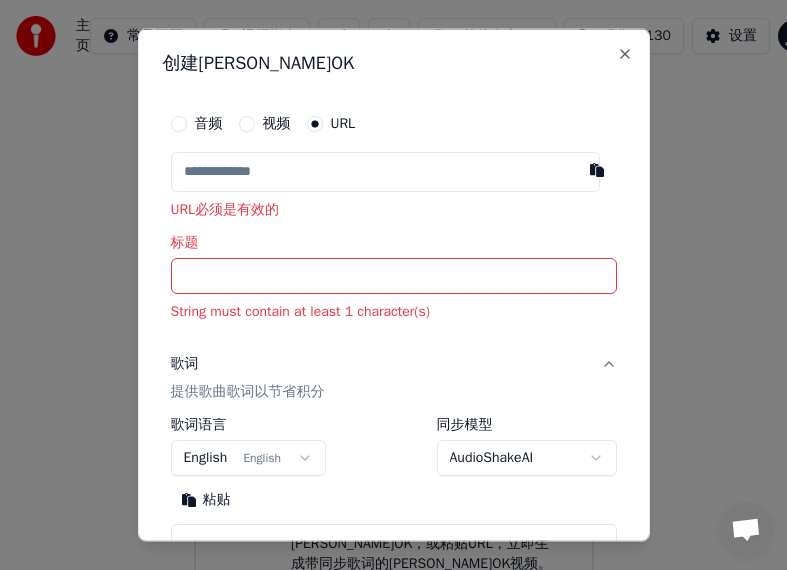 click at bounding box center (385, 172) 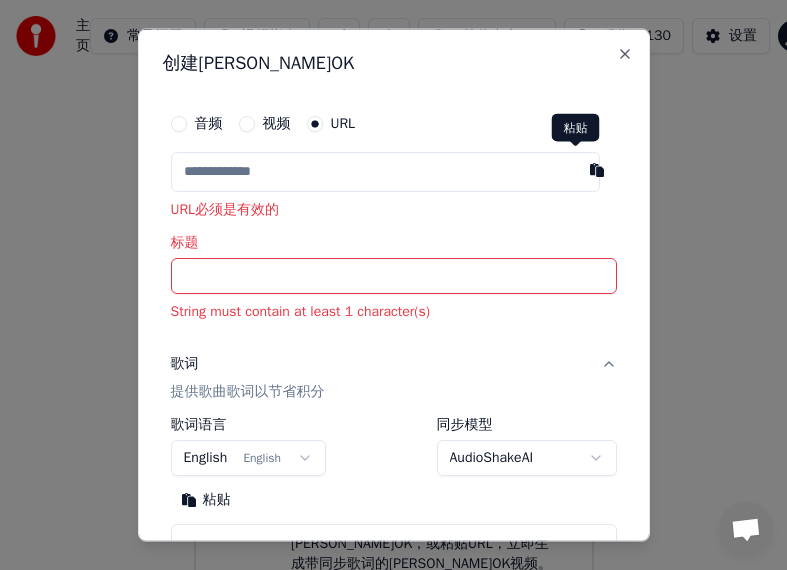 click at bounding box center [597, 170] 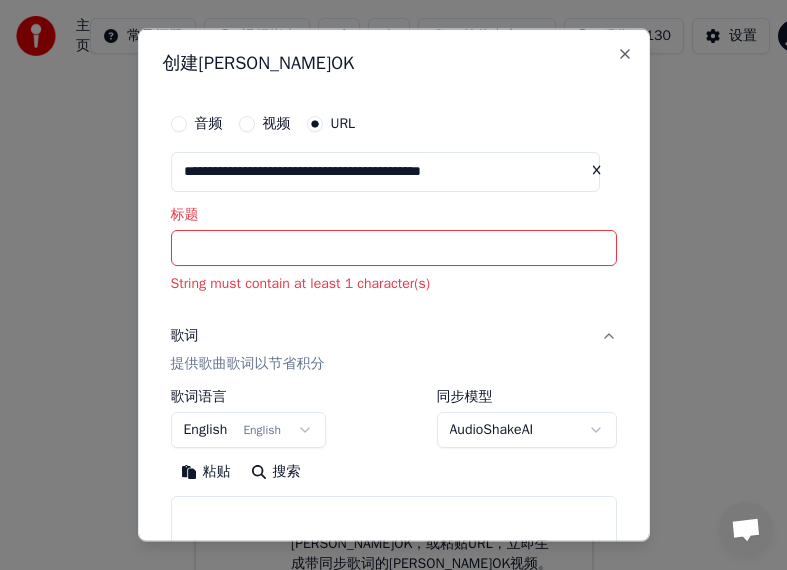 type on "**********" 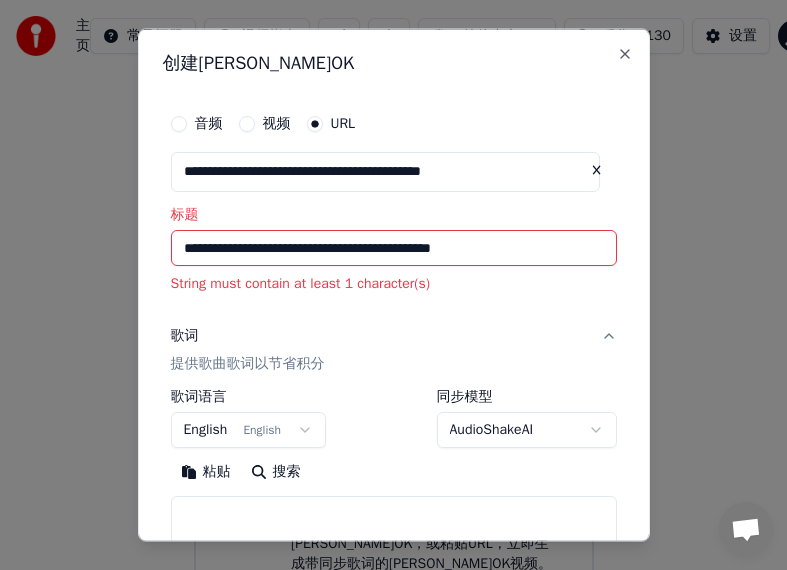 click on "歌词" at bounding box center [185, 335] 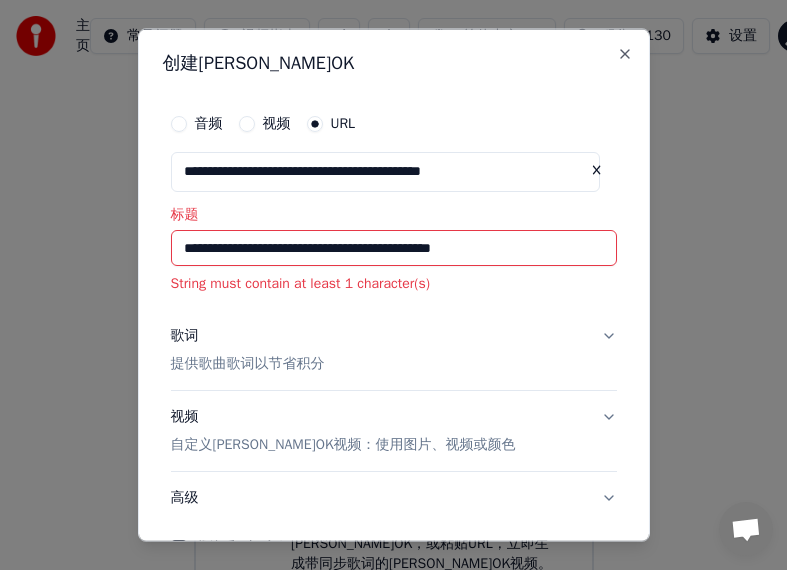 click on "提供歌曲歌词以节省积分" at bounding box center (248, 363) 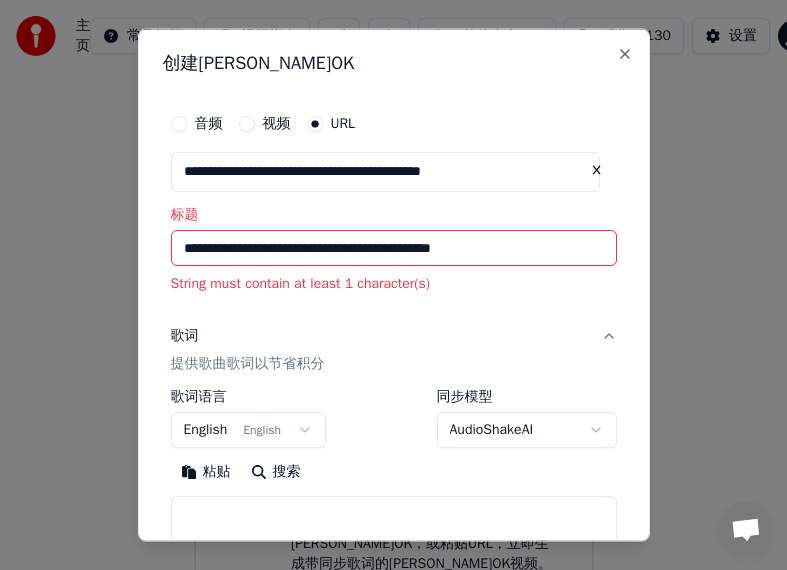 scroll, scrollTop: 337, scrollLeft: 0, axis: vertical 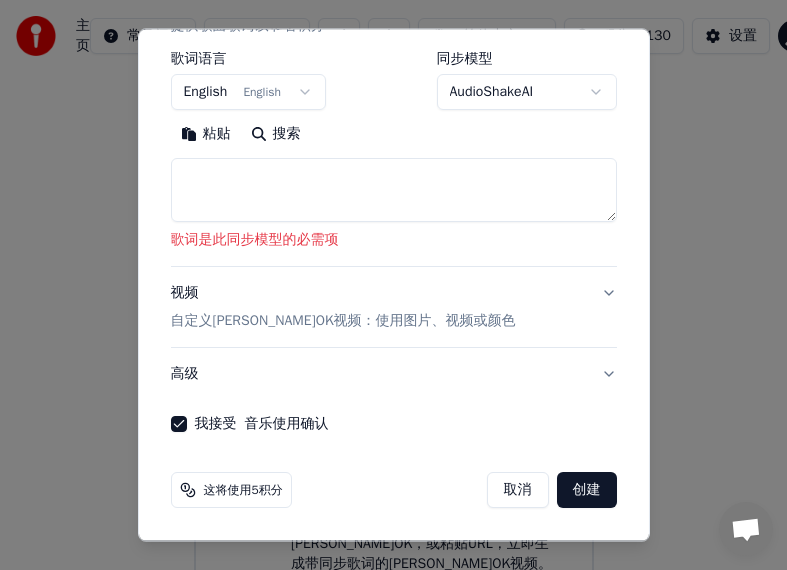 click at bounding box center [394, 190] 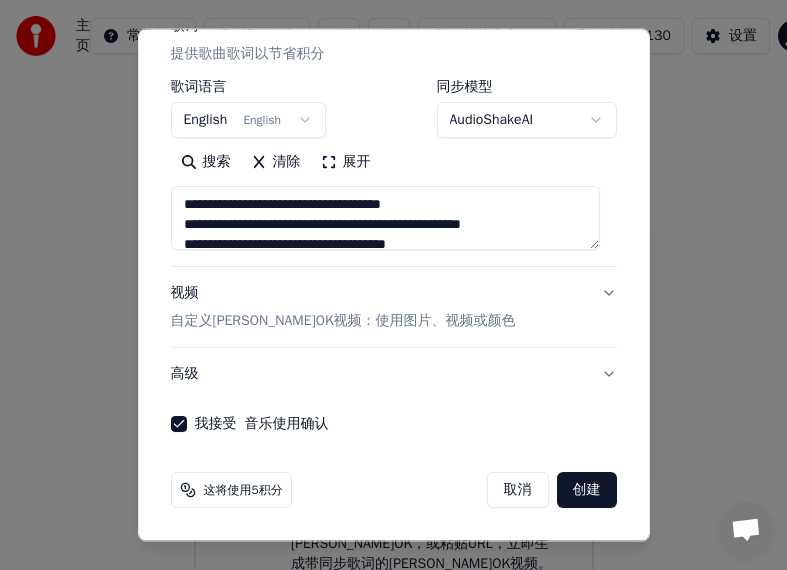 scroll, scrollTop: 309, scrollLeft: 0, axis: vertical 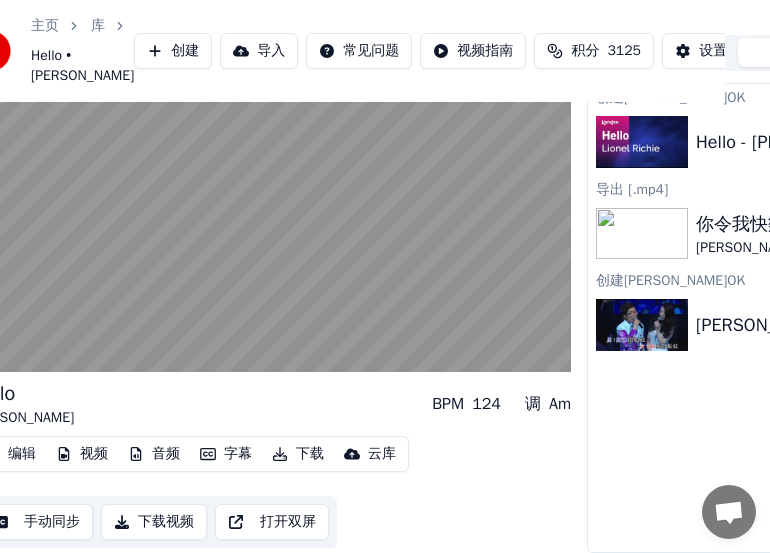 click on "字幕" at bounding box center (226, 454) 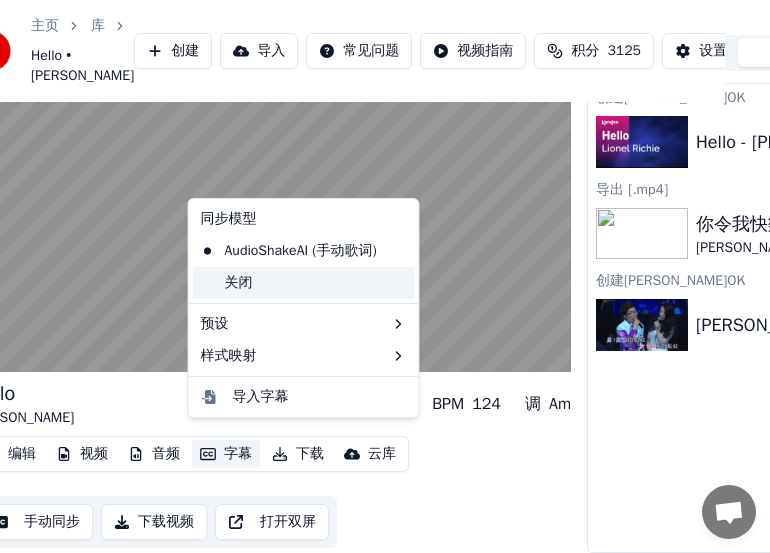click on "关闭" at bounding box center [304, 283] 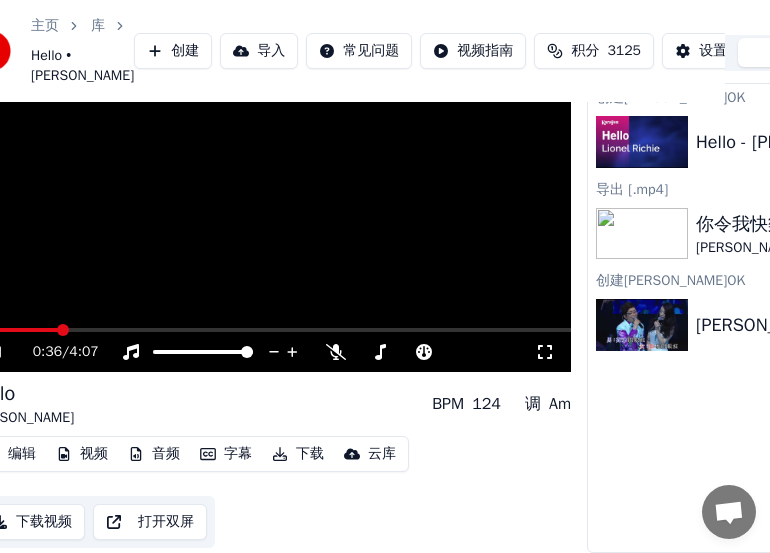 click on "下载" at bounding box center [298, 454] 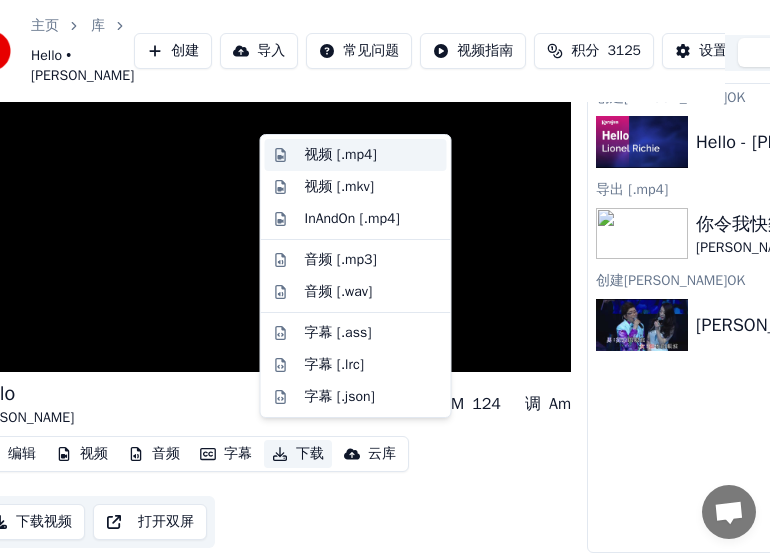 click on "视频 [.mp4]" at bounding box center (341, 155) 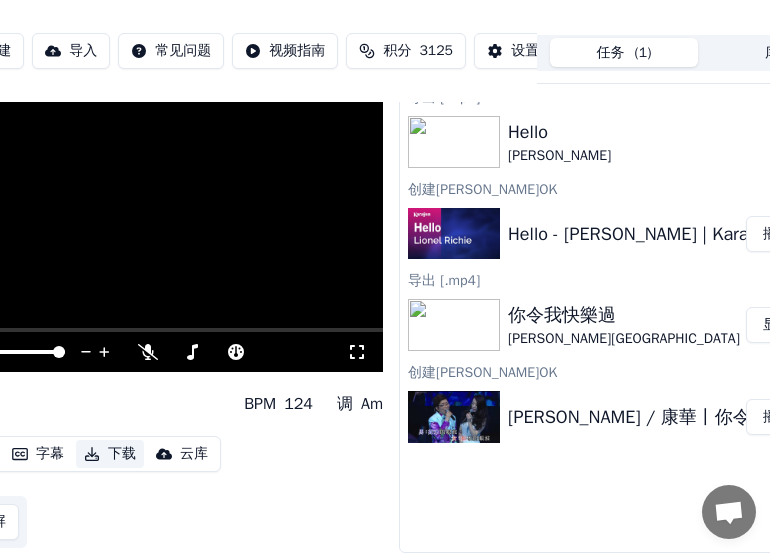 scroll, scrollTop: 171, scrollLeft: 312, axis: both 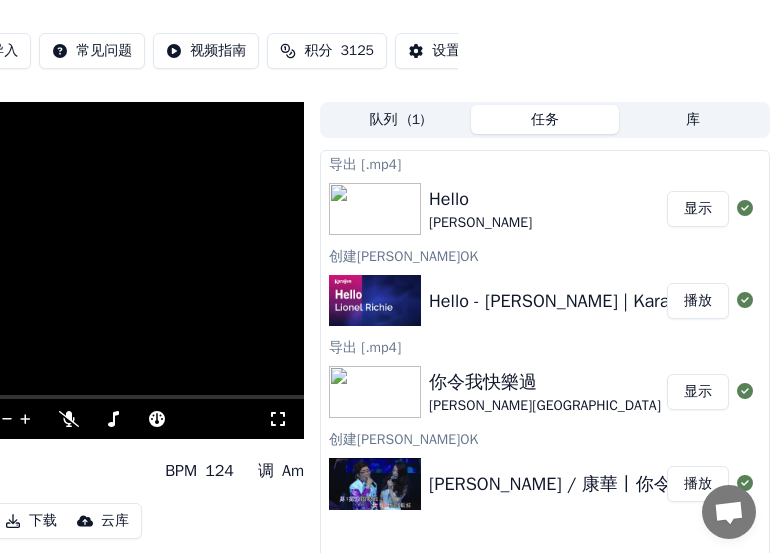 click at bounding box center [4, 271] 